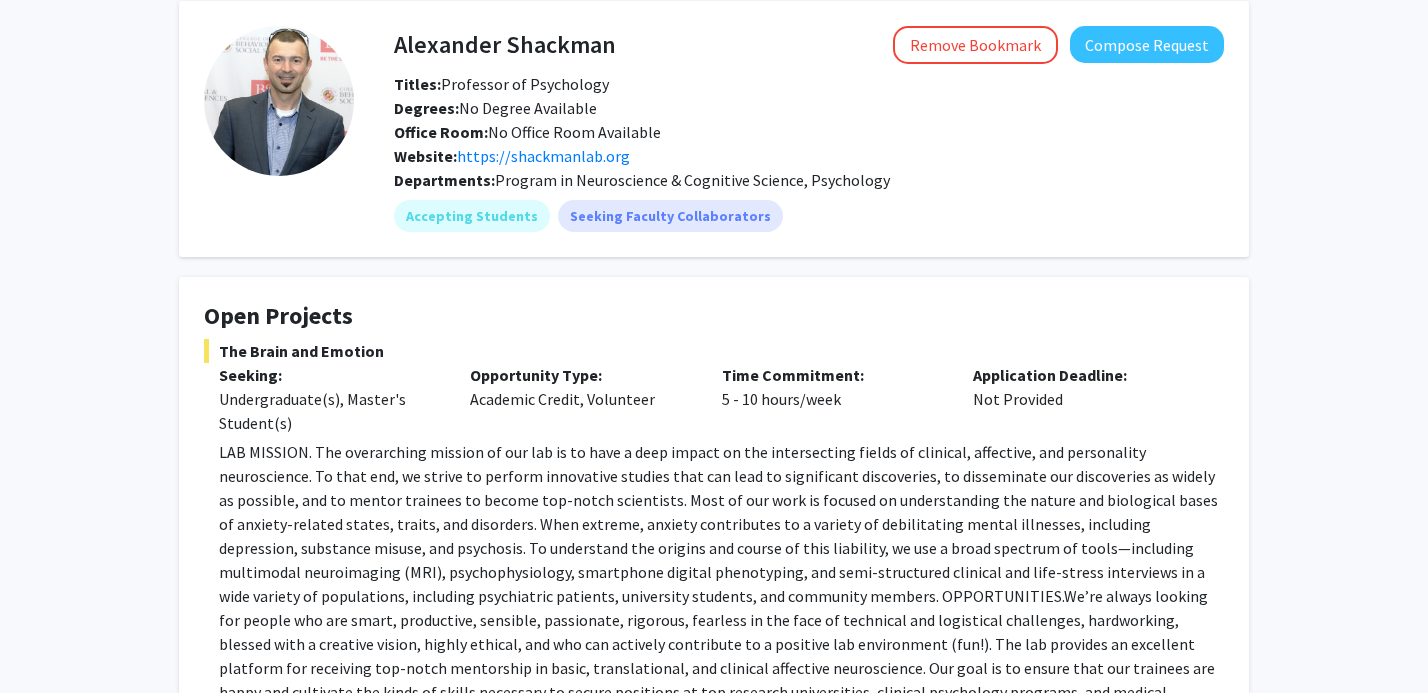scroll, scrollTop: 96, scrollLeft: 0, axis: vertical 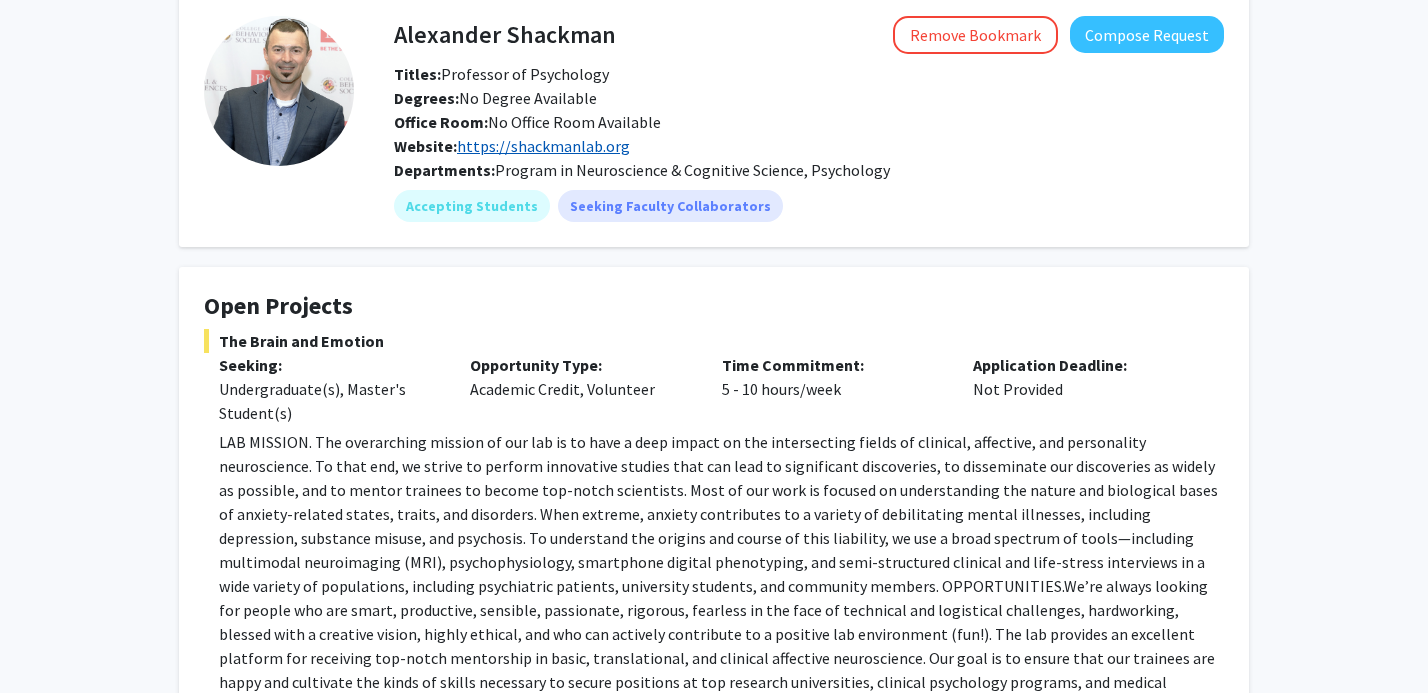 click on "https://shackmanlab.org" 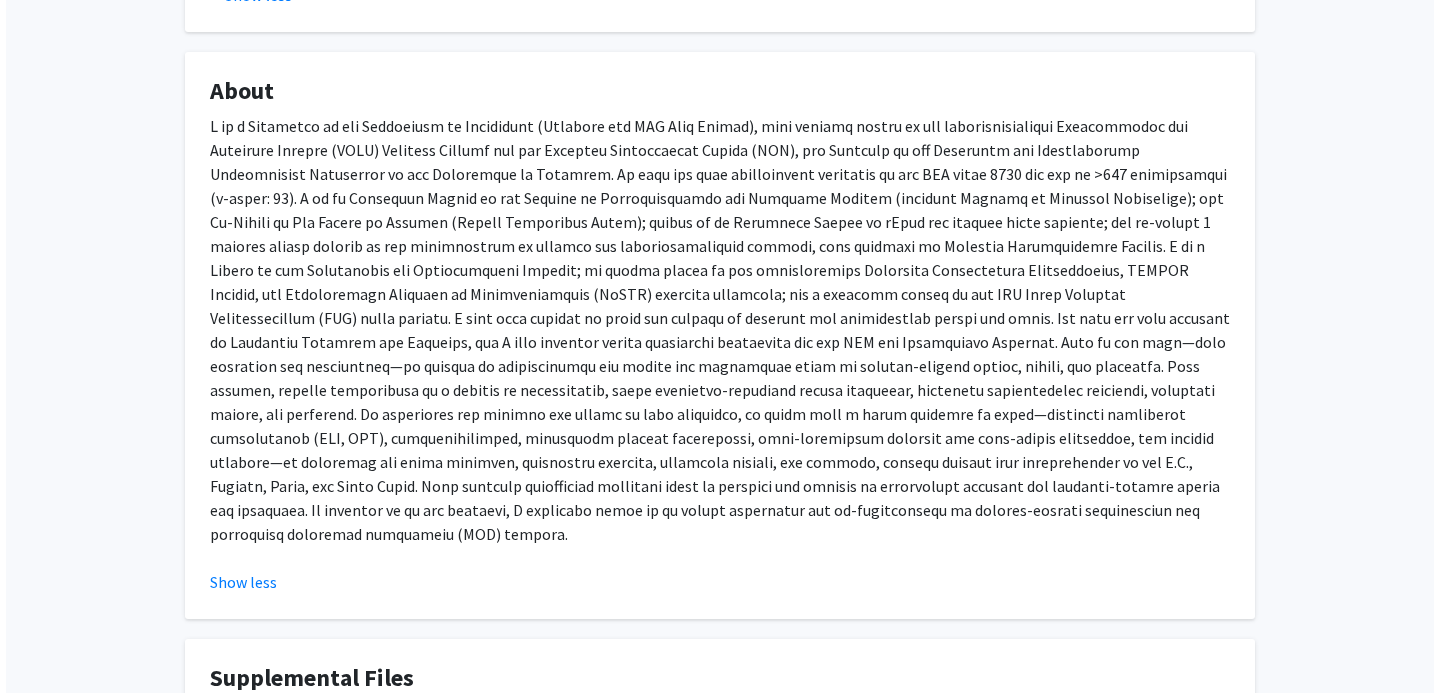 scroll, scrollTop: 1034, scrollLeft: 0, axis: vertical 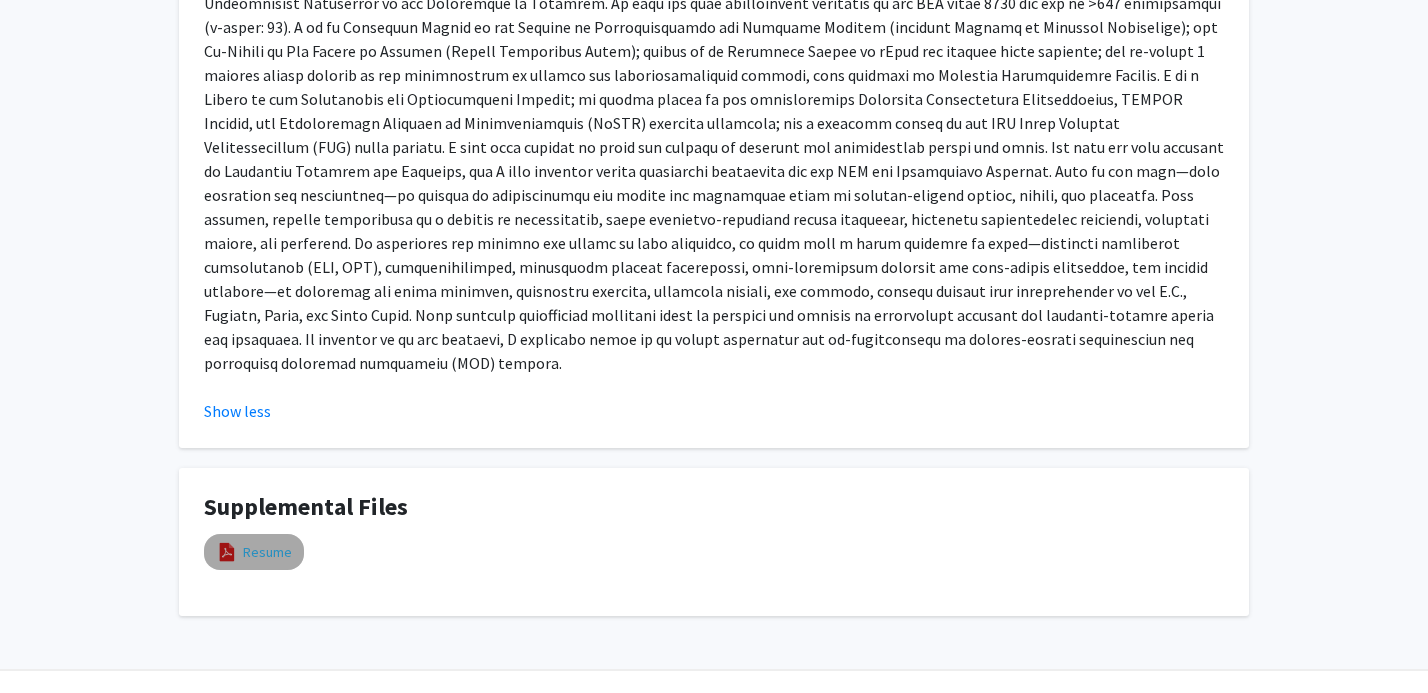 click on "Resume" at bounding box center [267, 552] 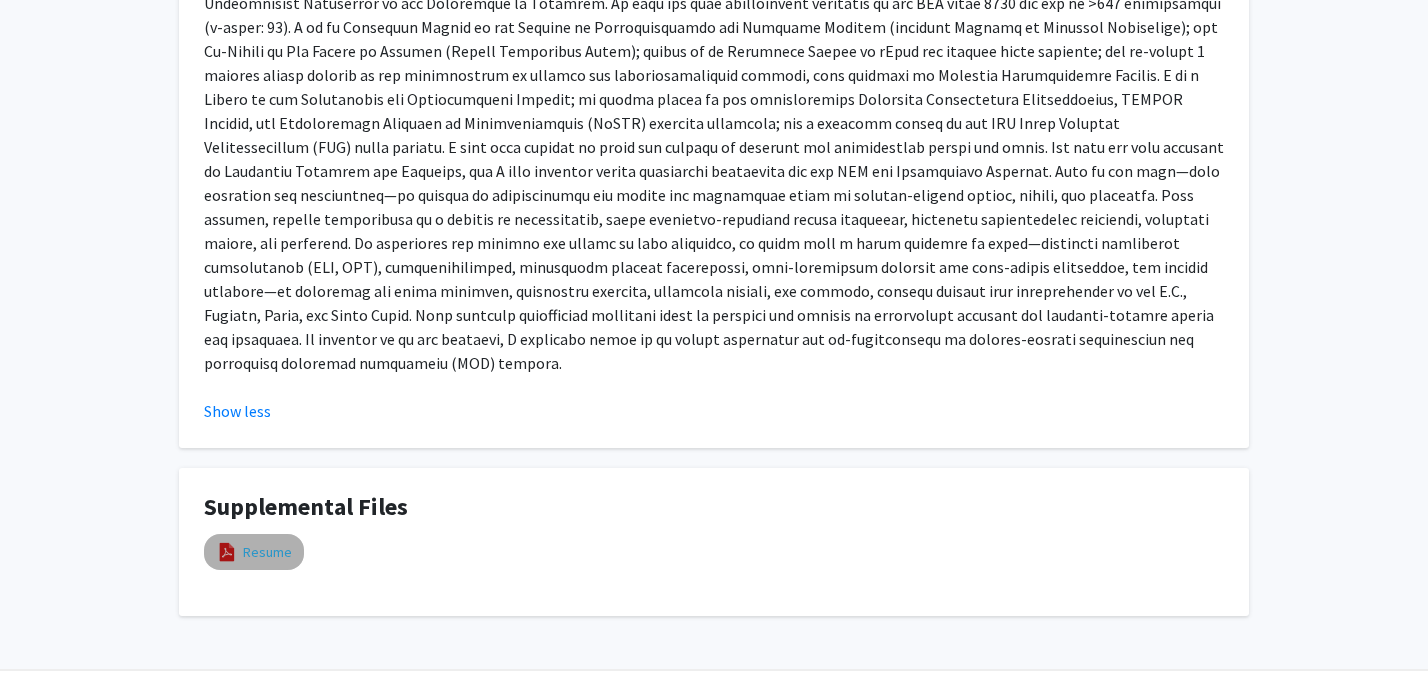 select on "custom" 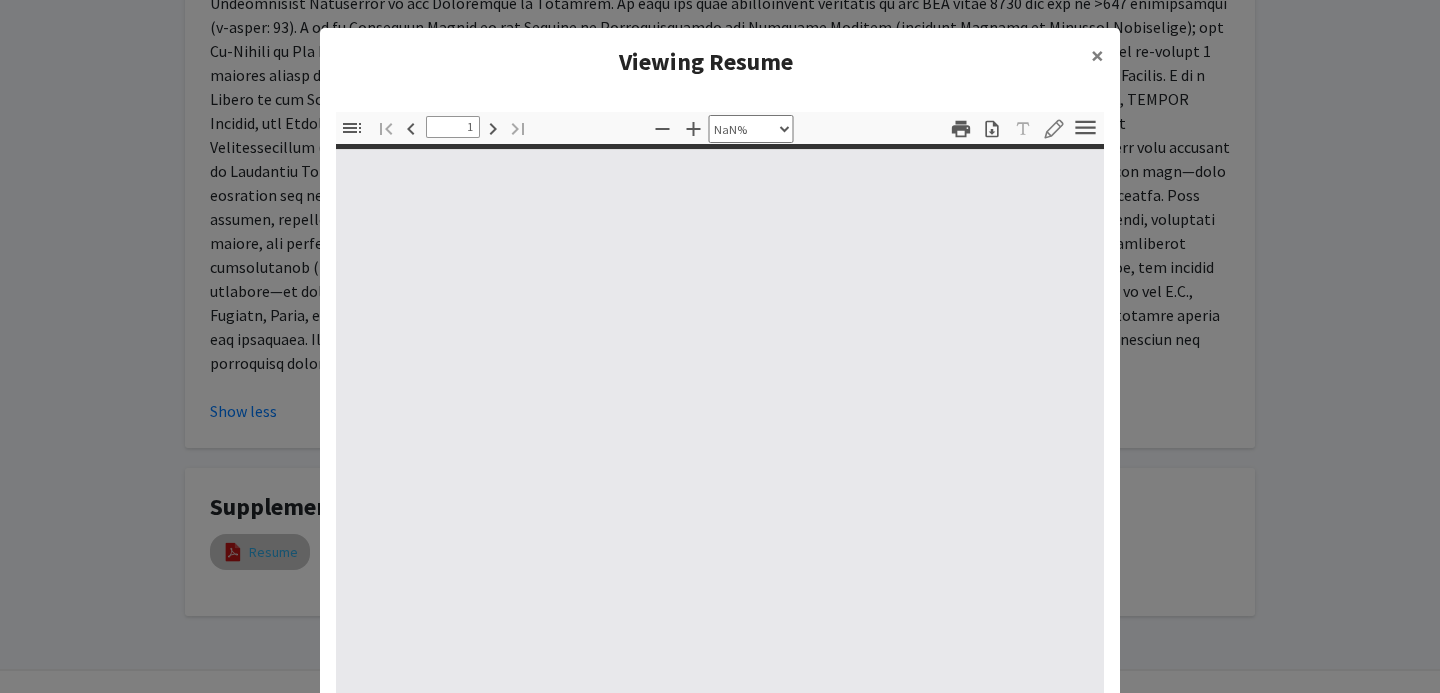 type on "0" 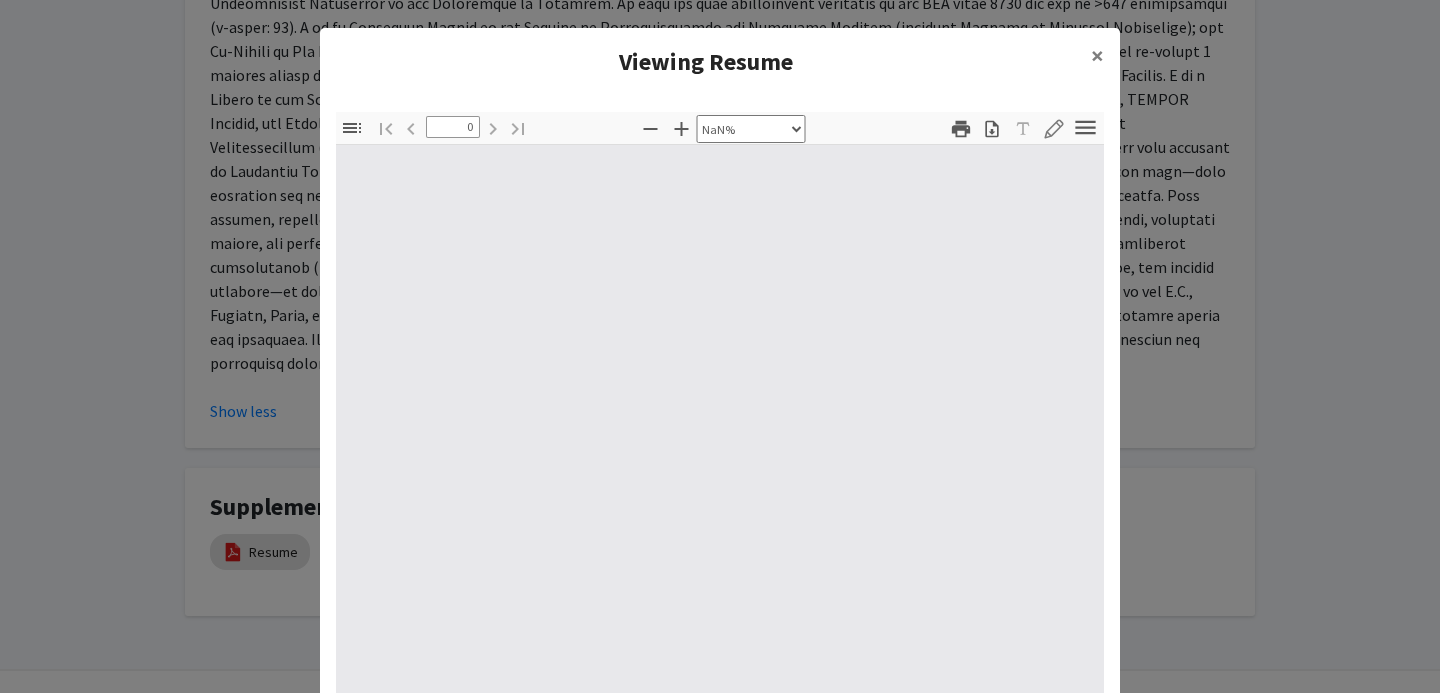 select on "auto" 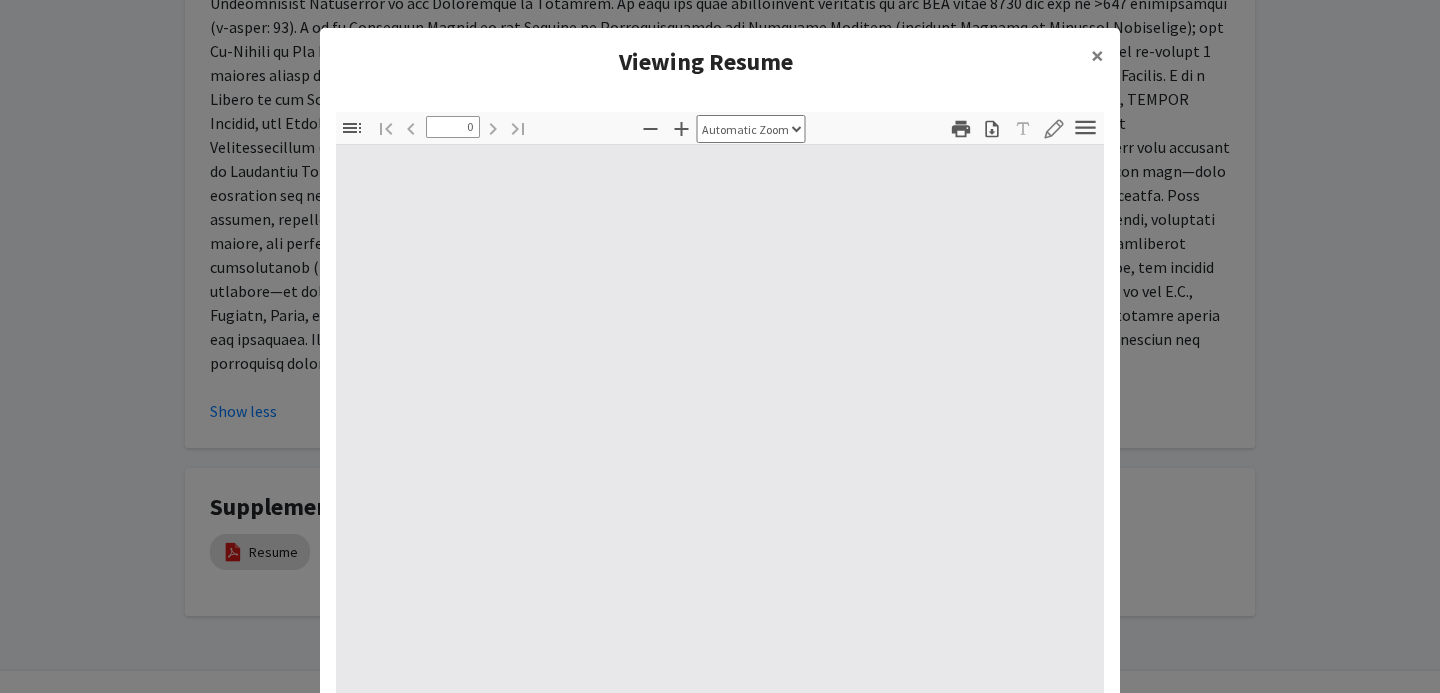 type on "1" 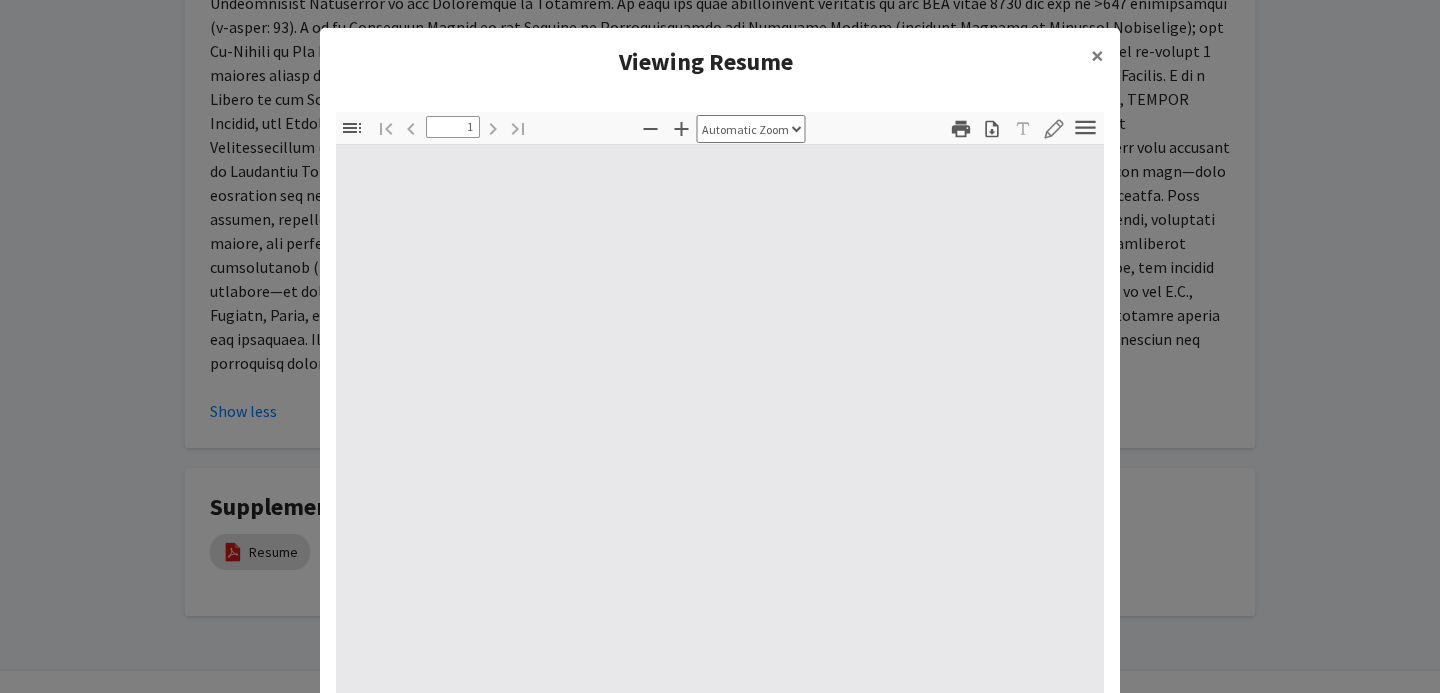 select on "auto" 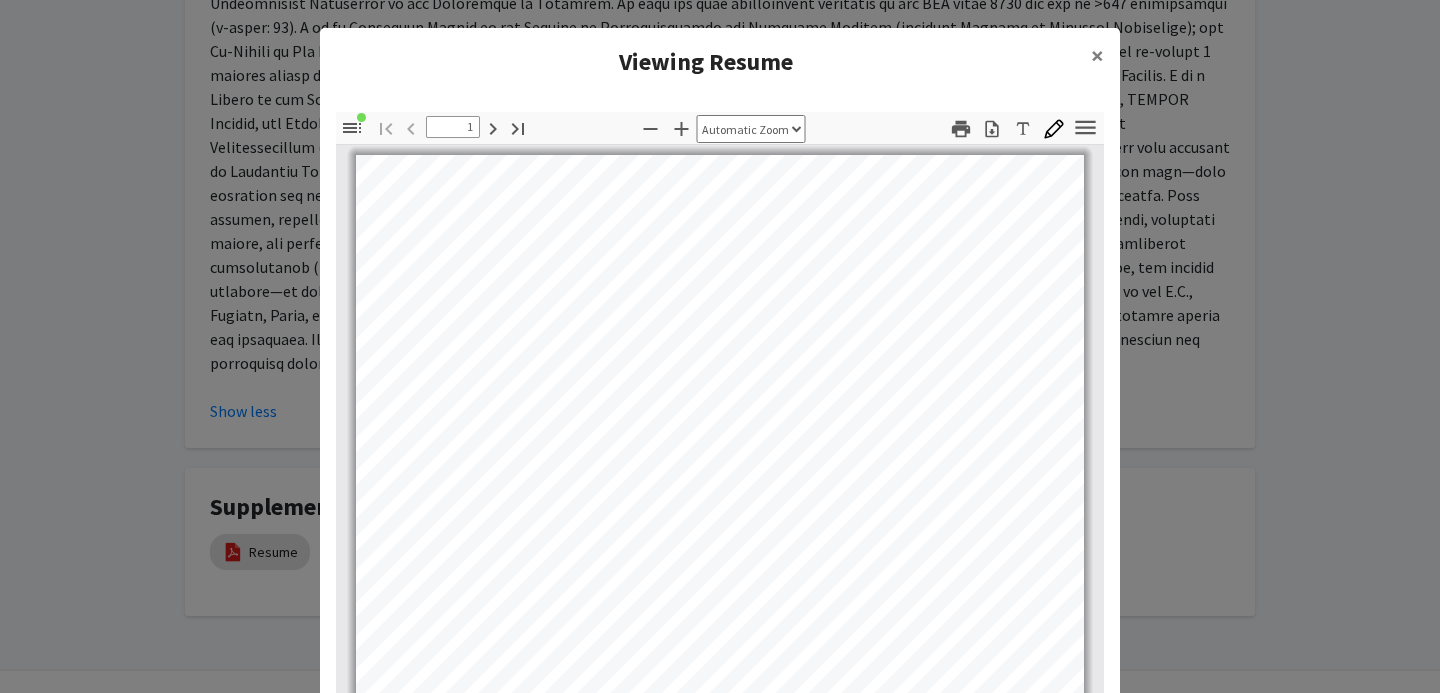 scroll, scrollTop: 0, scrollLeft: 0, axis: both 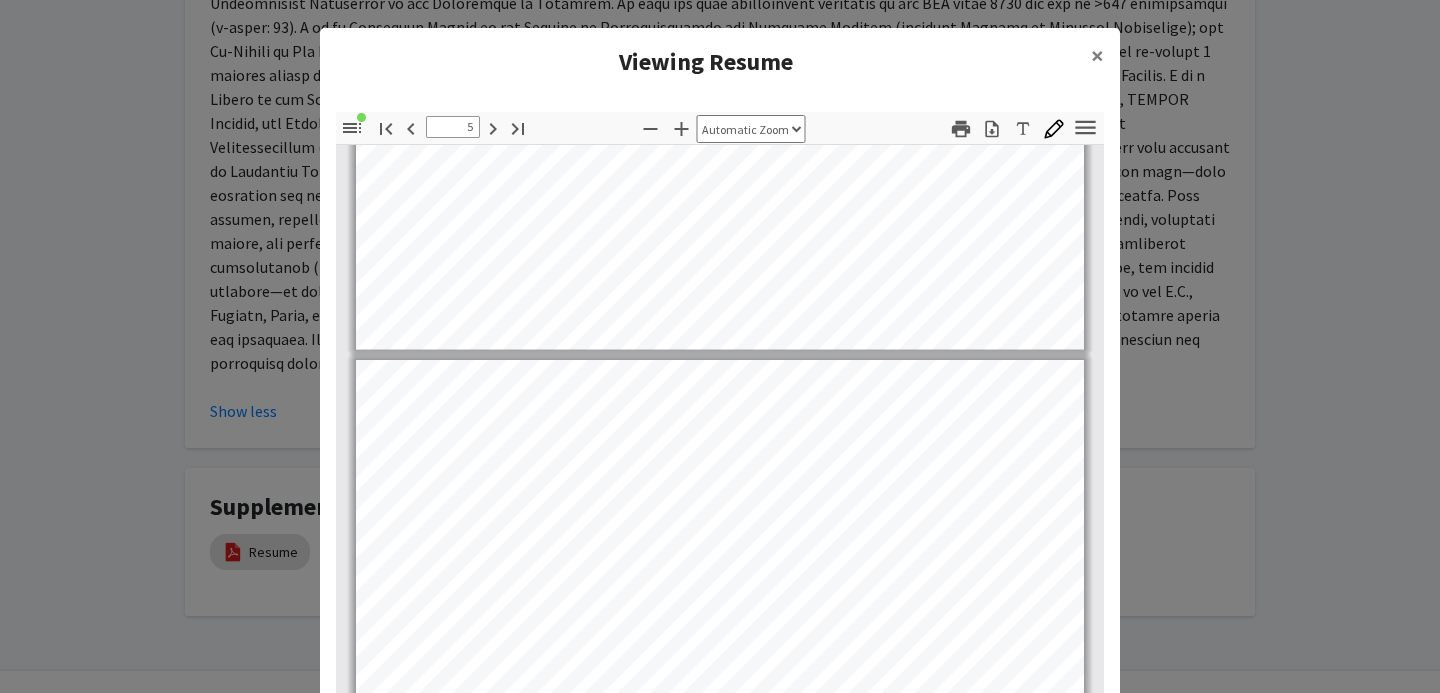 type on "4" 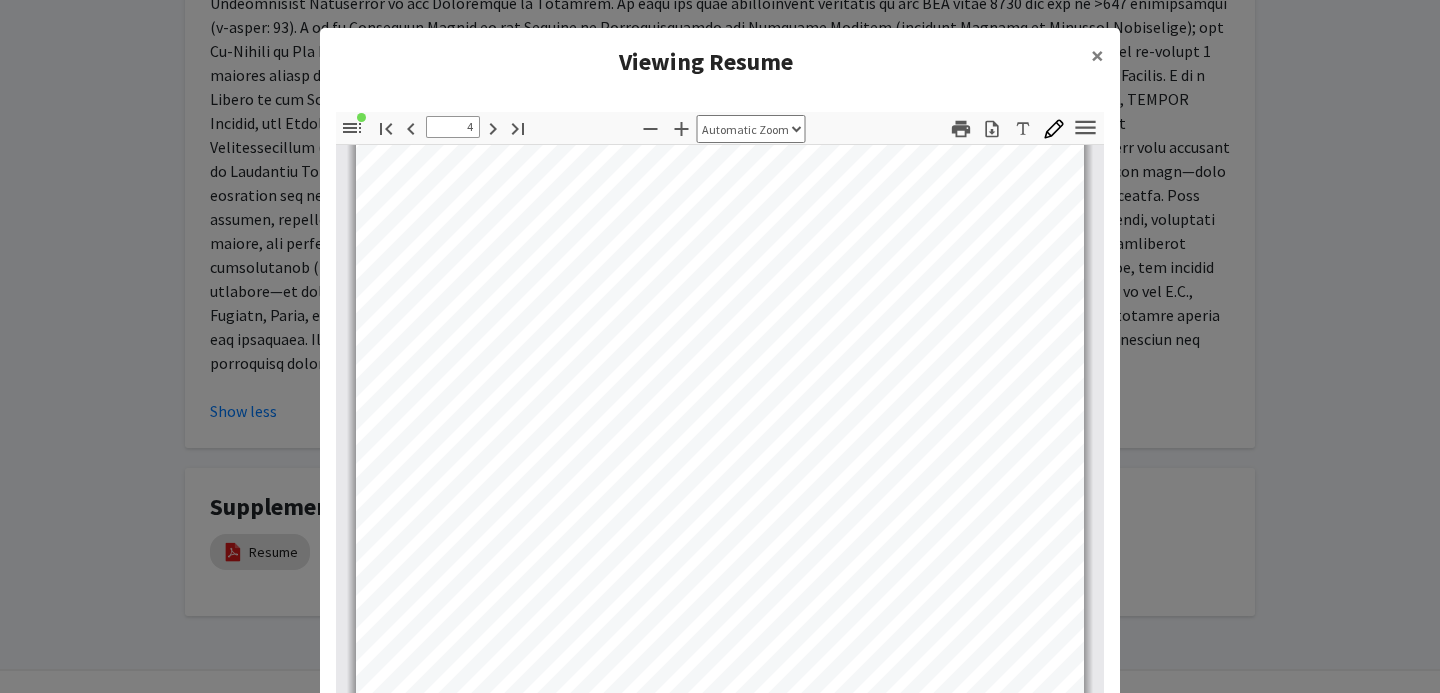scroll, scrollTop: 3194, scrollLeft: 0, axis: vertical 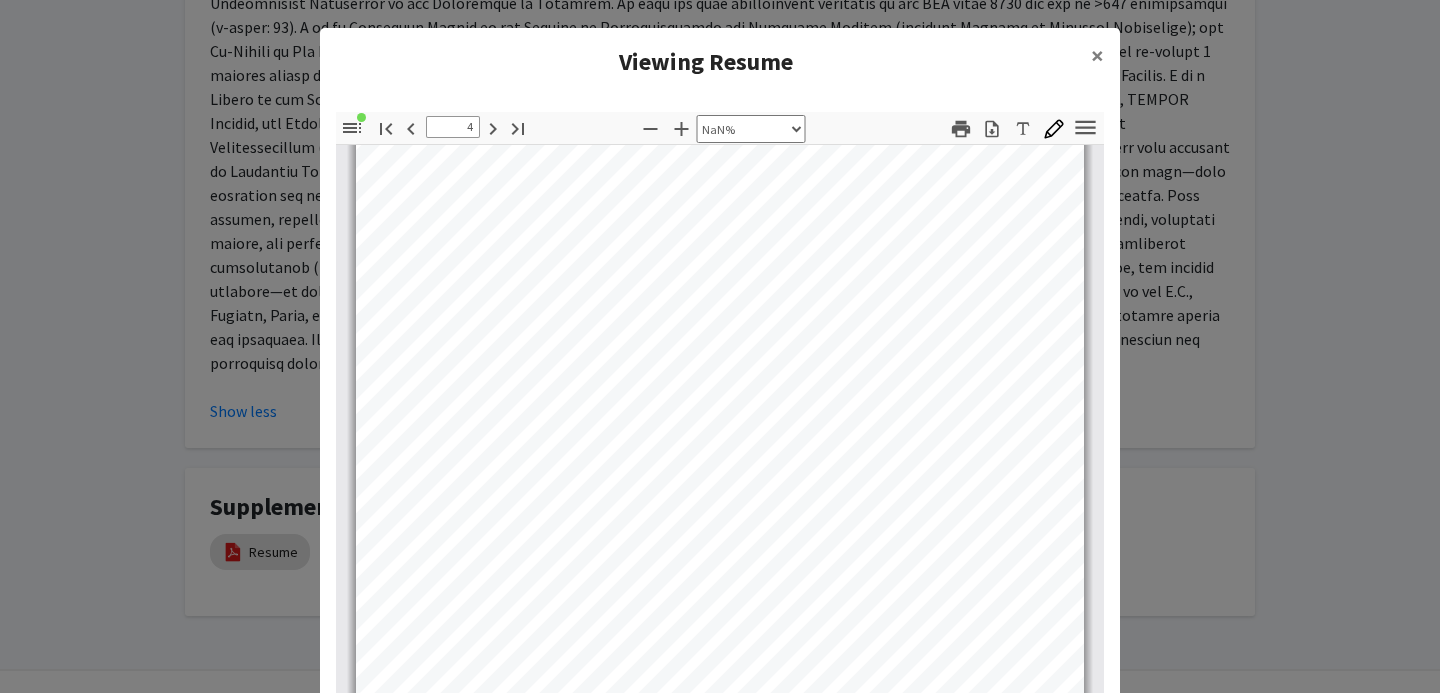 select on "custom" 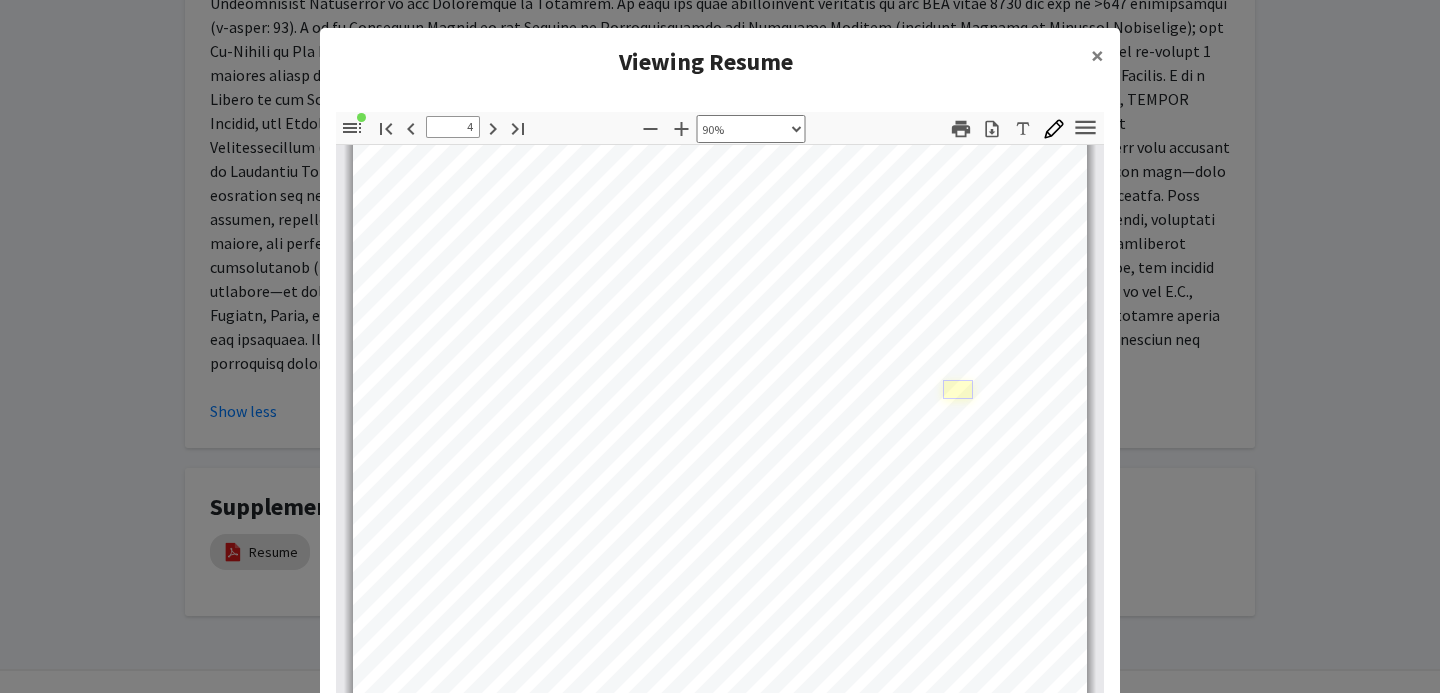 click at bounding box center [958, 390] 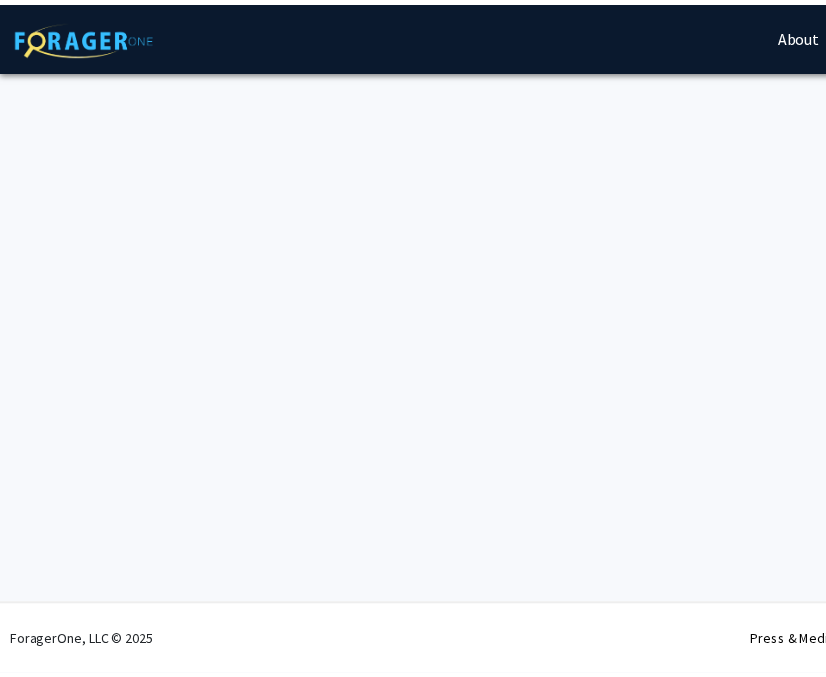 scroll, scrollTop: 0, scrollLeft: 0, axis: both 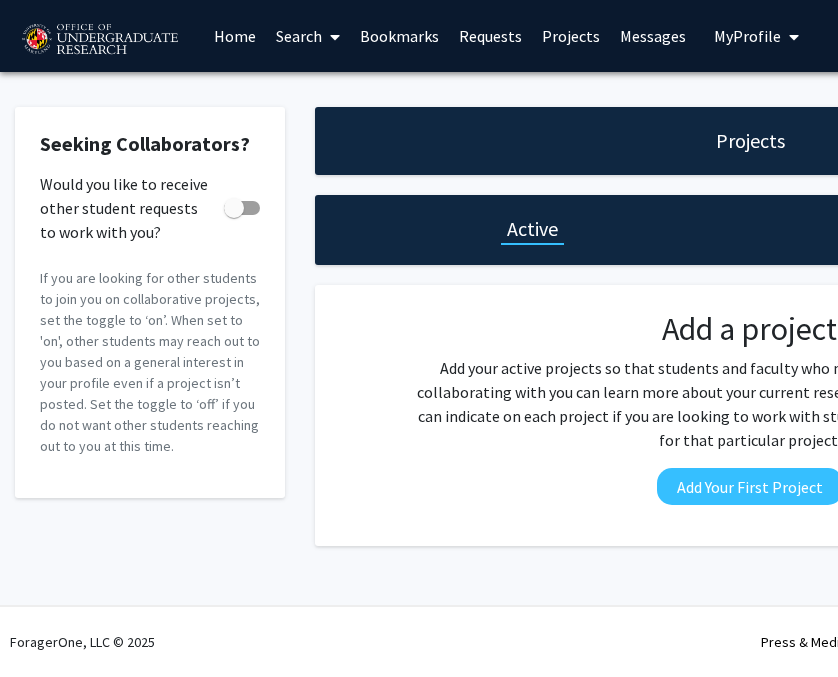 click on "Search" at bounding box center [308, 36] 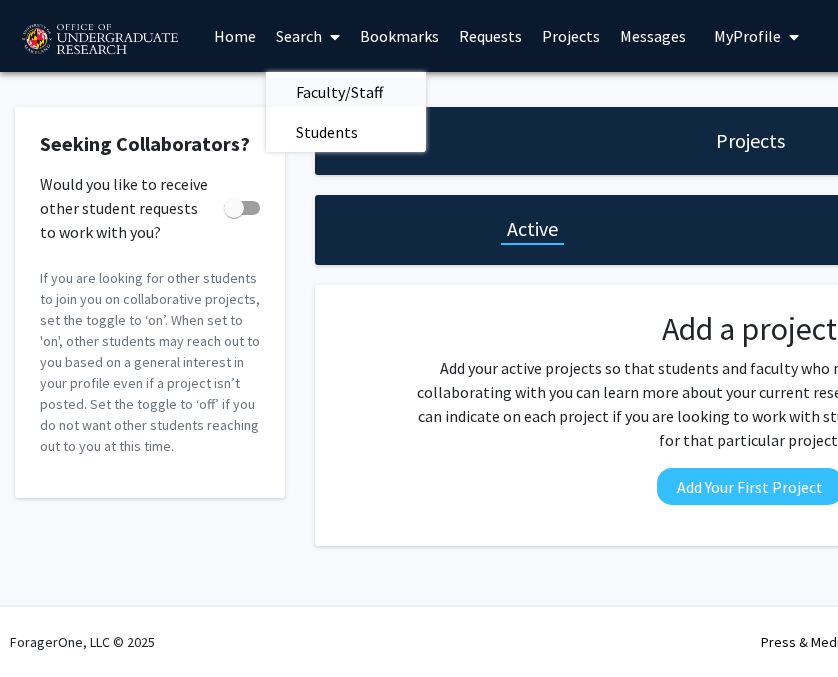 click on "Faculty/Staff" at bounding box center [339, 92] 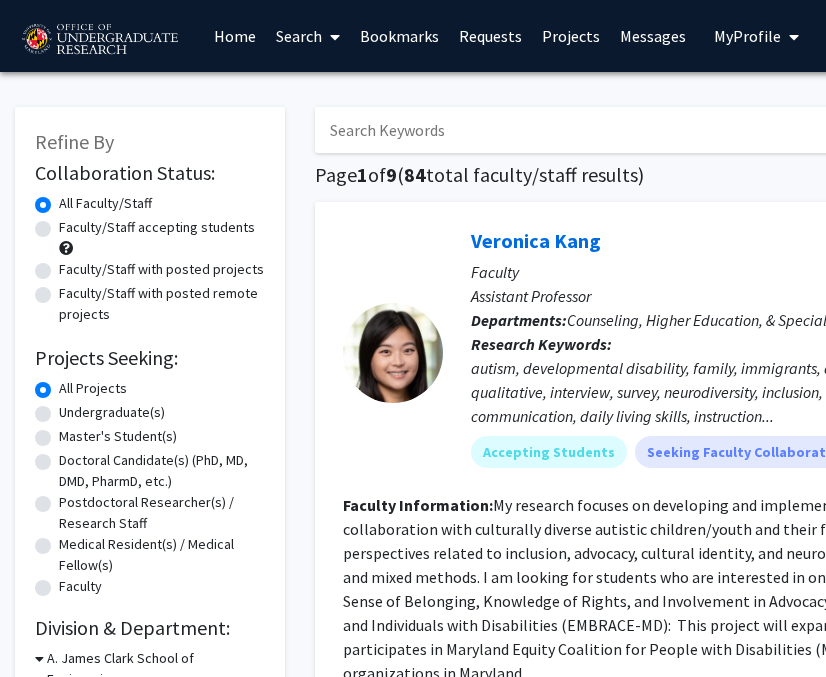 click at bounding box center (707, 130) 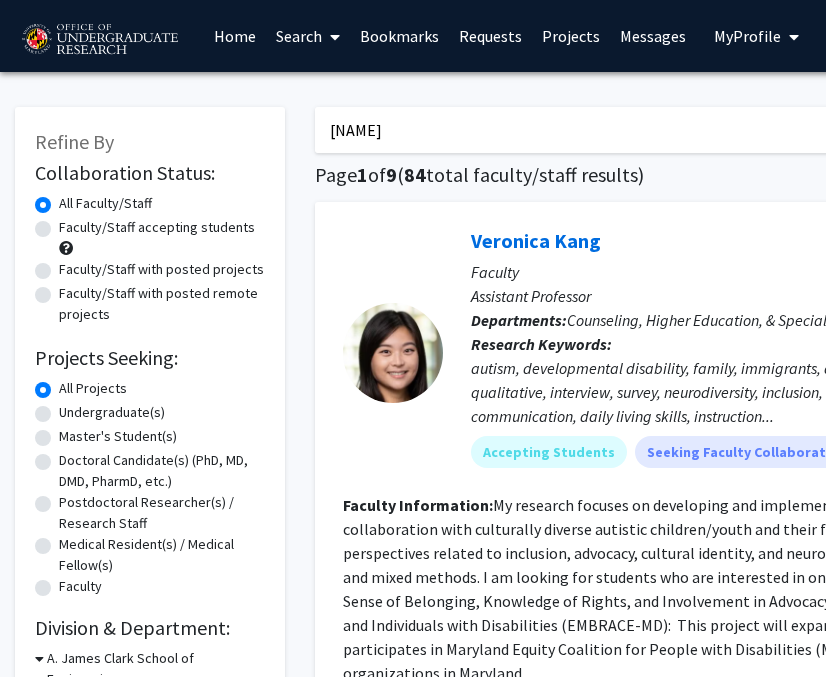 type on "[NAME]" 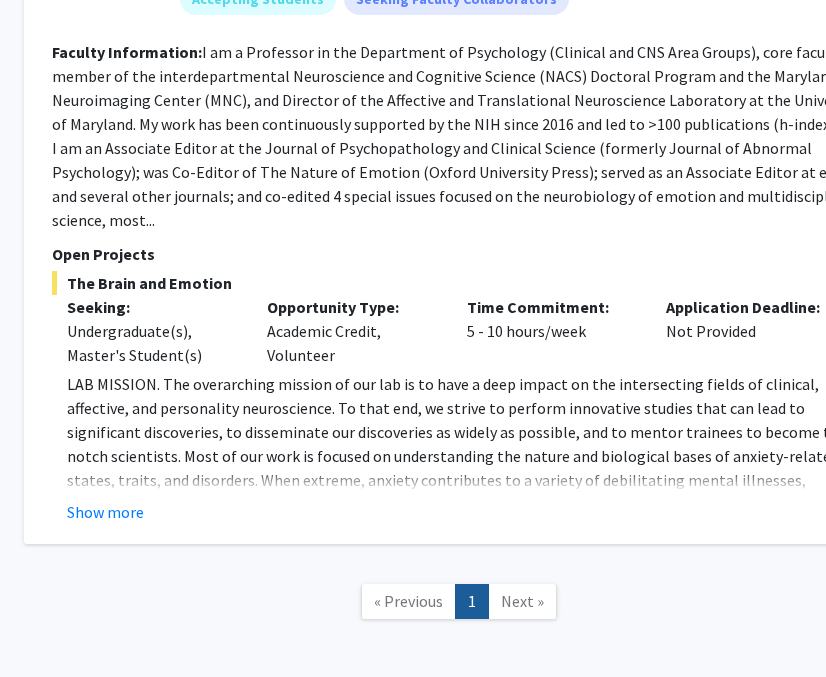scroll, scrollTop: 358, scrollLeft: 291, axis: both 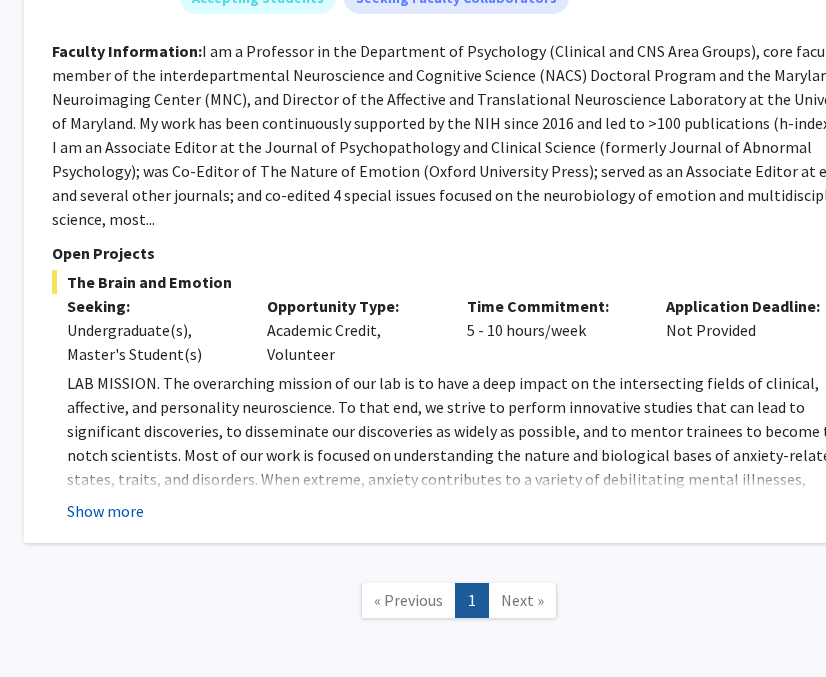 click on "Show more" 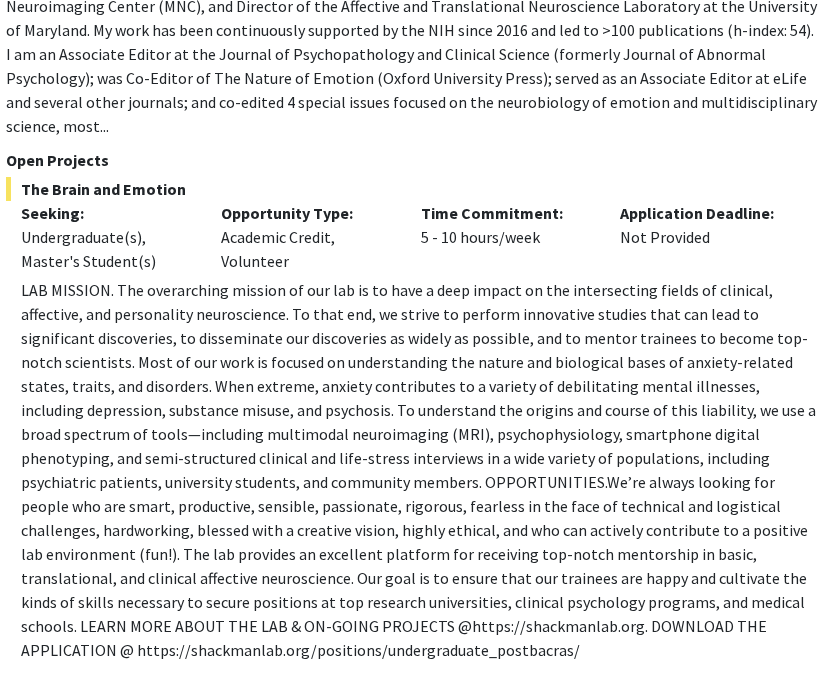 scroll, scrollTop: 471, scrollLeft: 337, axis: both 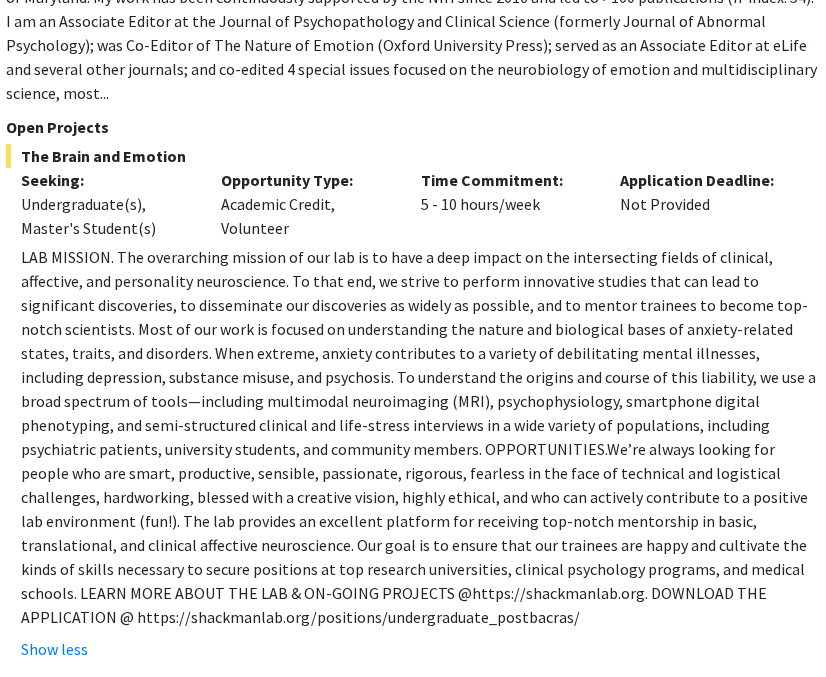click on "LAB MISSION. The overarching mission of our lab is to have a deep impact on the intersecting fields of clinical, affective, and personality neuroscience. To that end, we strive to perform innovative studies that can lead to significant discoveries, to disseminate our discoveries as widely as possible, and to mentor trainees to become top-notch scientists. Most of our work is focused on understanding the nature and biological bases of anxiety-related states, traits, and disorders. When extreme, anxiety contributes to a variety of debilitating mental illnesses, including depression, substance misuse, and psychosis. To understand the origins and course of this liability, we use a broad spectrum of tools—including multimodal neuroimaging (MRI), psychophysiology, smartphone digital phenotyping, and semi-structured clinical and life-stress interviews in a wide variety of populations, including psychiatric patients, university students, and community members. OPPORTUNITIES." 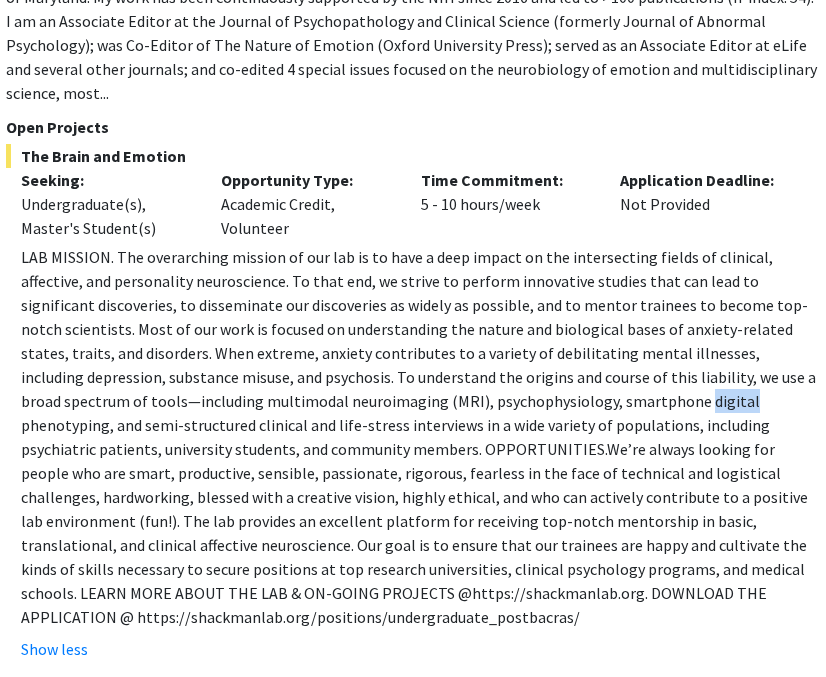 click on "LAB MISSION. The overarching mission of our lab is to have a deep impact on the intersecting fields of clinical, affective, and personality neuroscience. To that end, we strive to perform innovative studies that can lead to significant discoveries, to disseminate our discoveries as widely as possible, and to mentor trainees to become top-notch scientists. Most of our work is focused on understanding the nature and biological bases of anxiety-related states, traits, and disorders. When extreme, anxiety contributes to a variety of debilitating mental illnesses, including depression, substance misuse, and psychosis. To understand the origins and course of this liability, we use a broad spectrum of tools—including multimodal neuroimaging (MRI), psychophysiology, smartphone digital phenotyping, and semi-structured clinical and life-stress interviews in a wide variety of populations, including psychiatric patients, university students, and community members. OPPORTUNITIES." 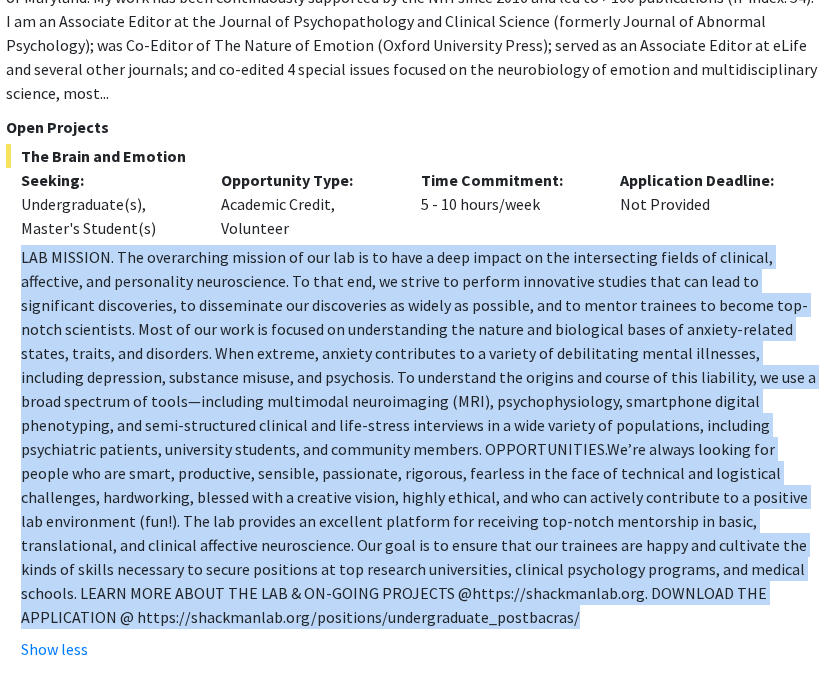 click on "LAB MISSION. The overarching mission of our lab is to have a deep impact on the intersecting fields of clinical, affective, and personality neuroscience. To that end, we strive to perform innovative studies that can lead to significant discoveries, to disseminate our discoveries as widely as possible, and to mentor trainees to become top-notch scientists. Most of our work is focused on understanding the nature and biological bases of anxiety-related states, traits, and disorders. When extreme, anxiety contributes to a variety of debilitating mental illnesses, including depression, substance misuse, and psychosis. To understand the origins and course of this liability, we use a broad spectrum of tools—including multimodal neuroimaging (MRI), psychophysiology, smartphone digital phenotyping, and semi-structured clinical and life-stress interviews in a wide variety of populations, including psychiatric patients, university students, and community members. OPPORTUNITIES." 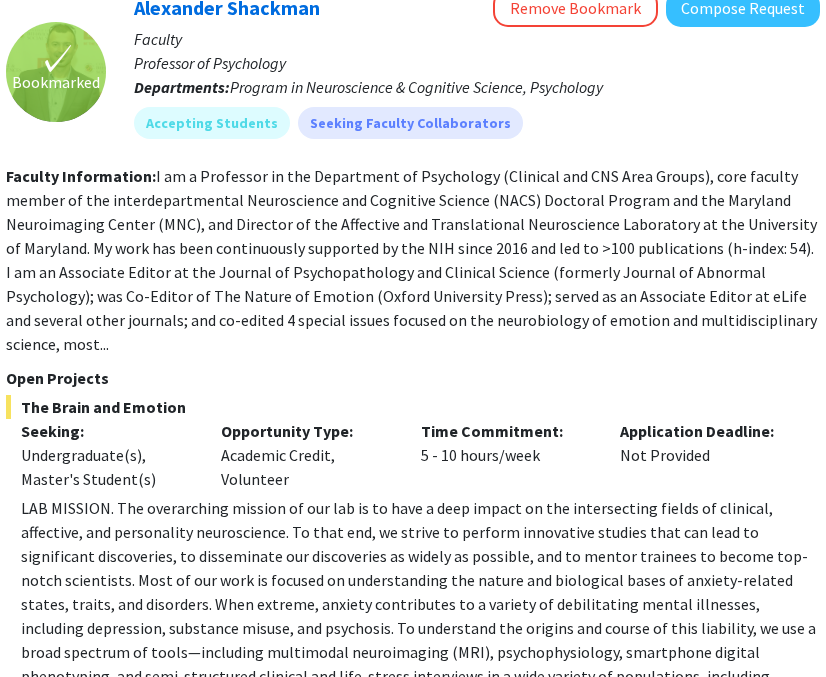 scroll, scrollTop: 0, scrollLeft: 337, axis: horizontal 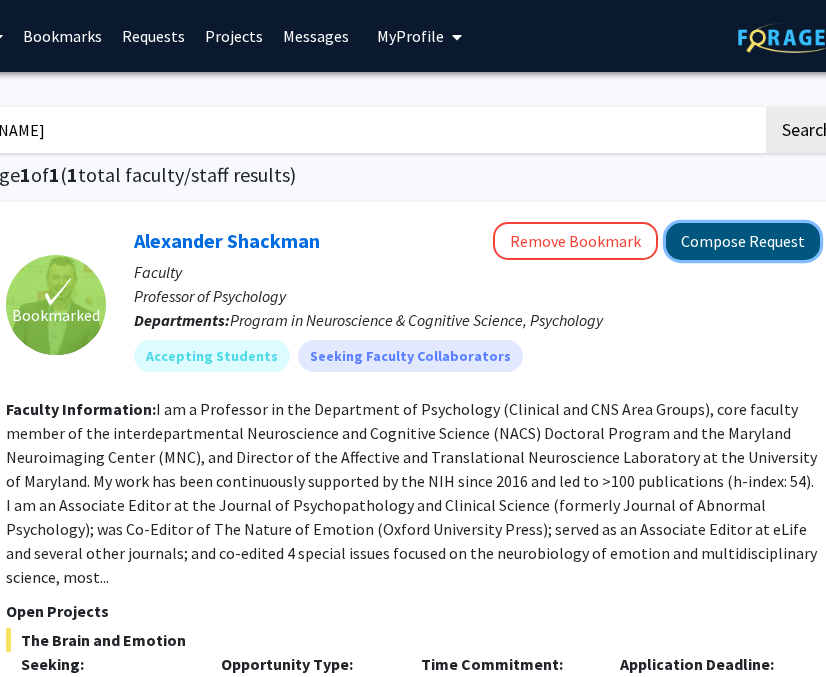 click on "Compose Request" 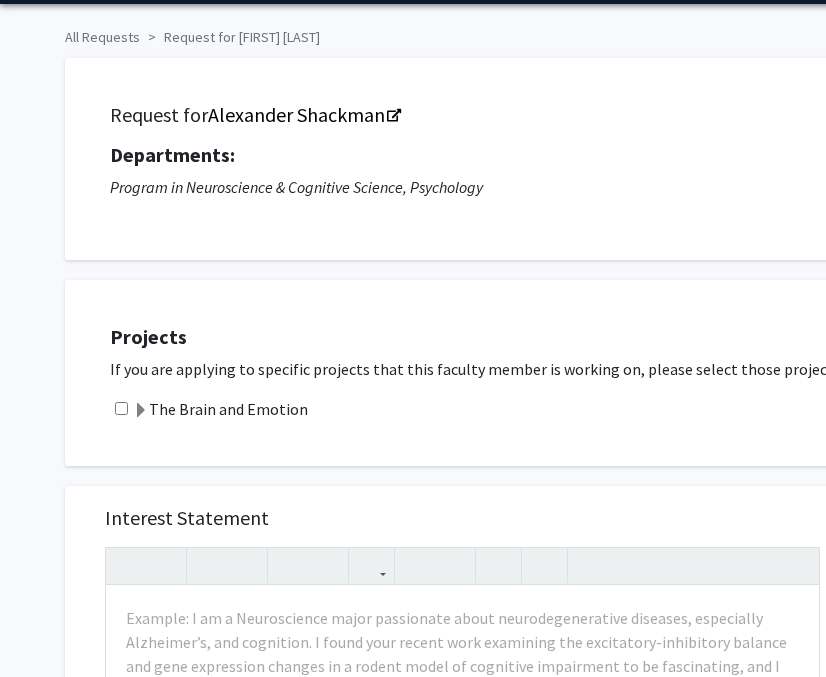 scroll, scrollTop: 215, scrollLeft: 0, axis: vertical 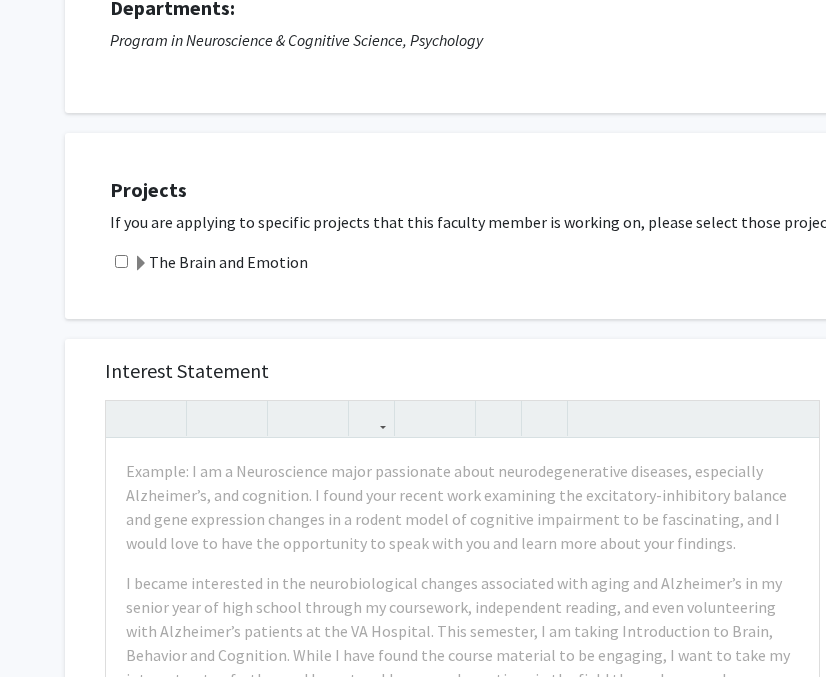 click 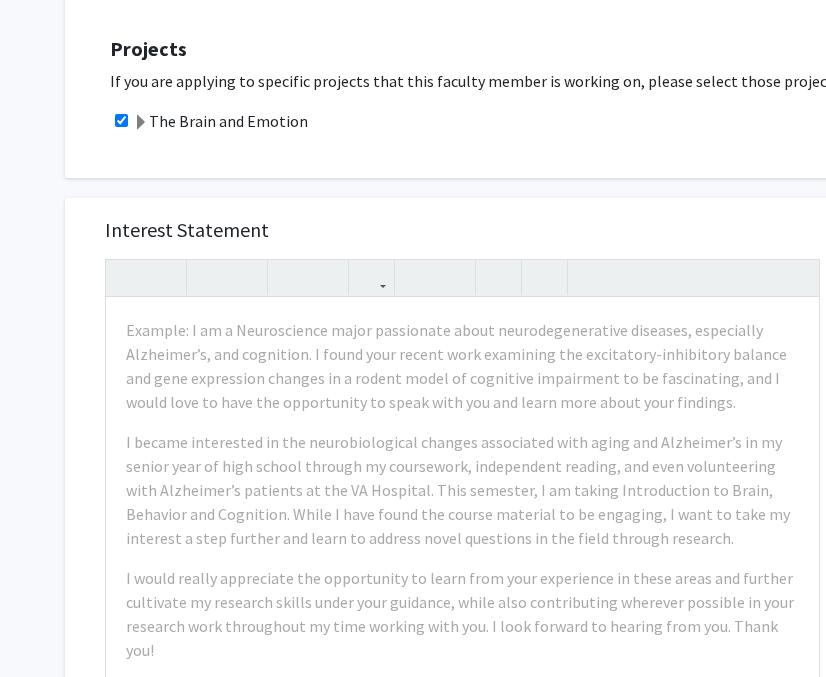 scroll, scrollTop: 360, scrollLeft: 0, axis: vertical 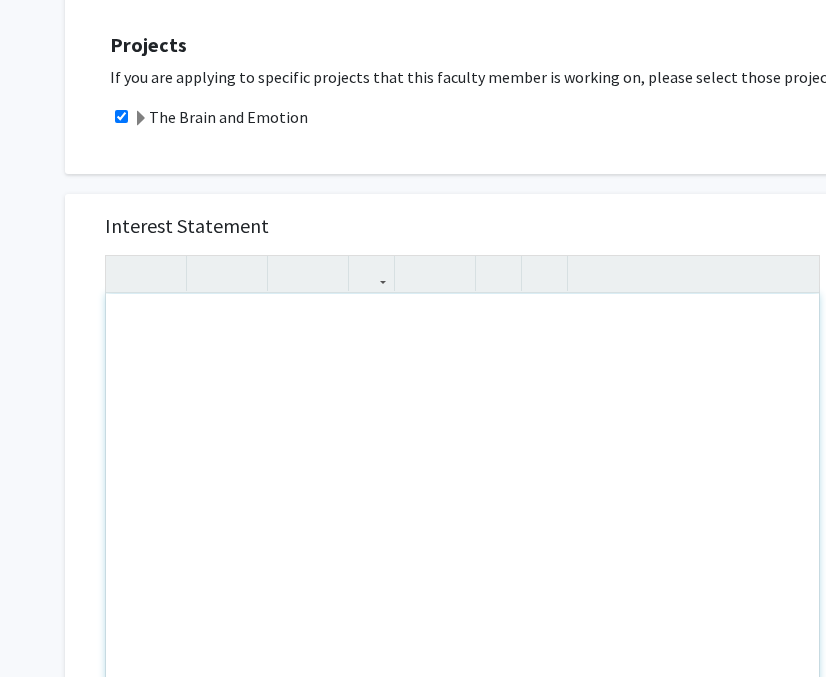 click at bounding box center [462, 523] 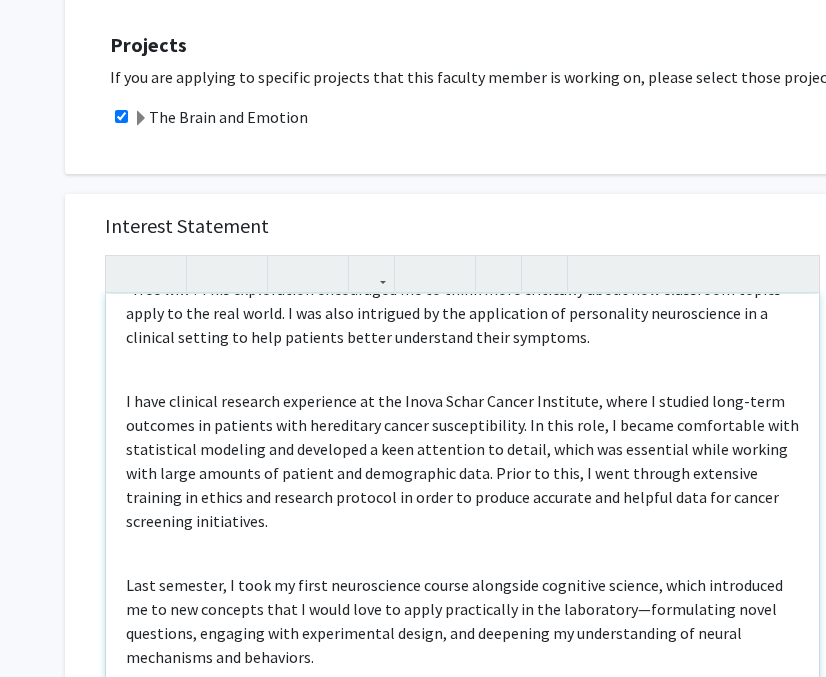 scroll, scrollTop: 494, scrollLeft: 0, axis: vertical 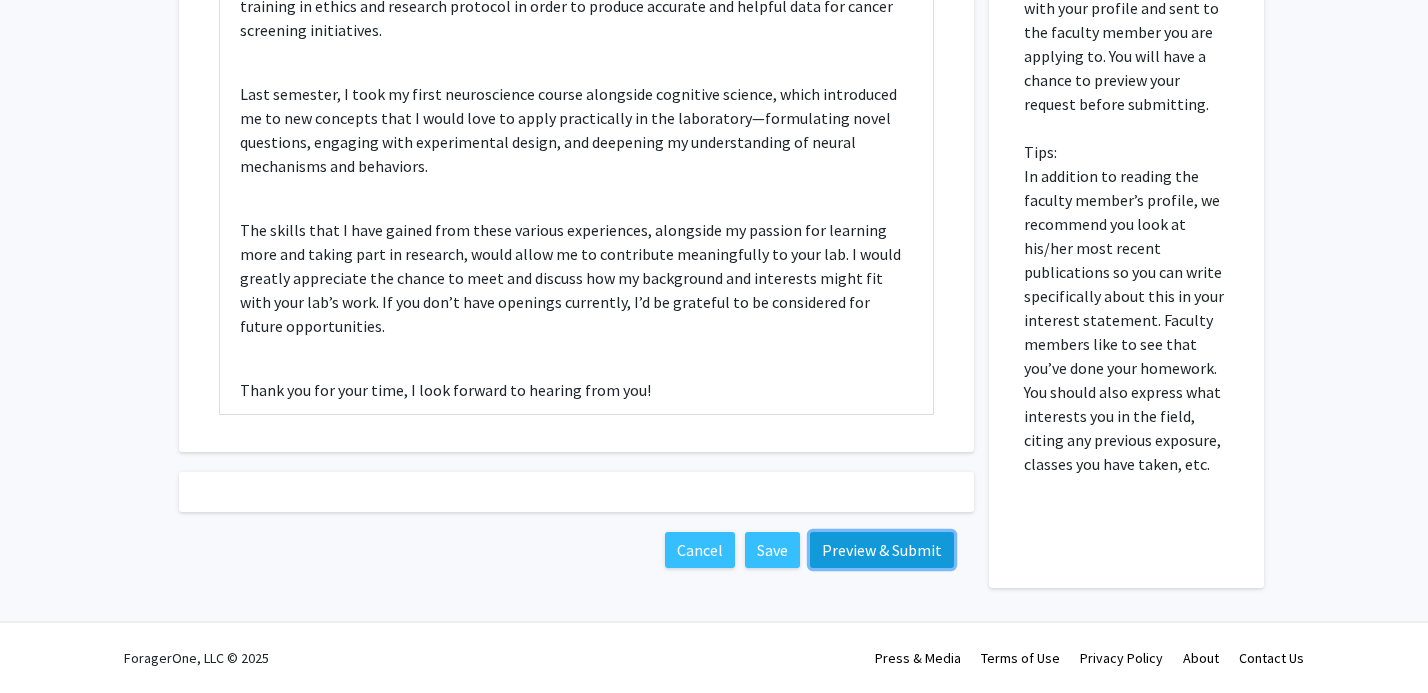 click on "Preview & Submit" at bounding box center (882, 550) 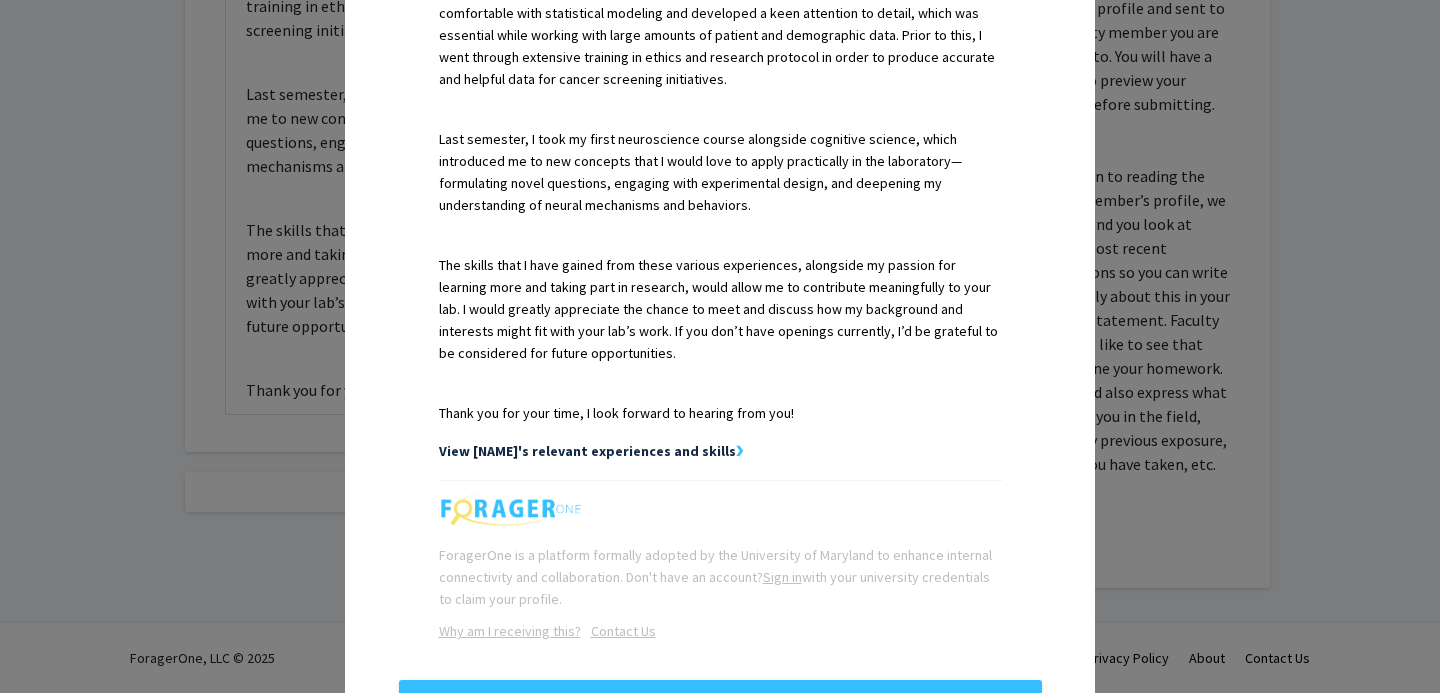 scroll, scrollTop: 1050, scrollLeft: 0, axis: vertical 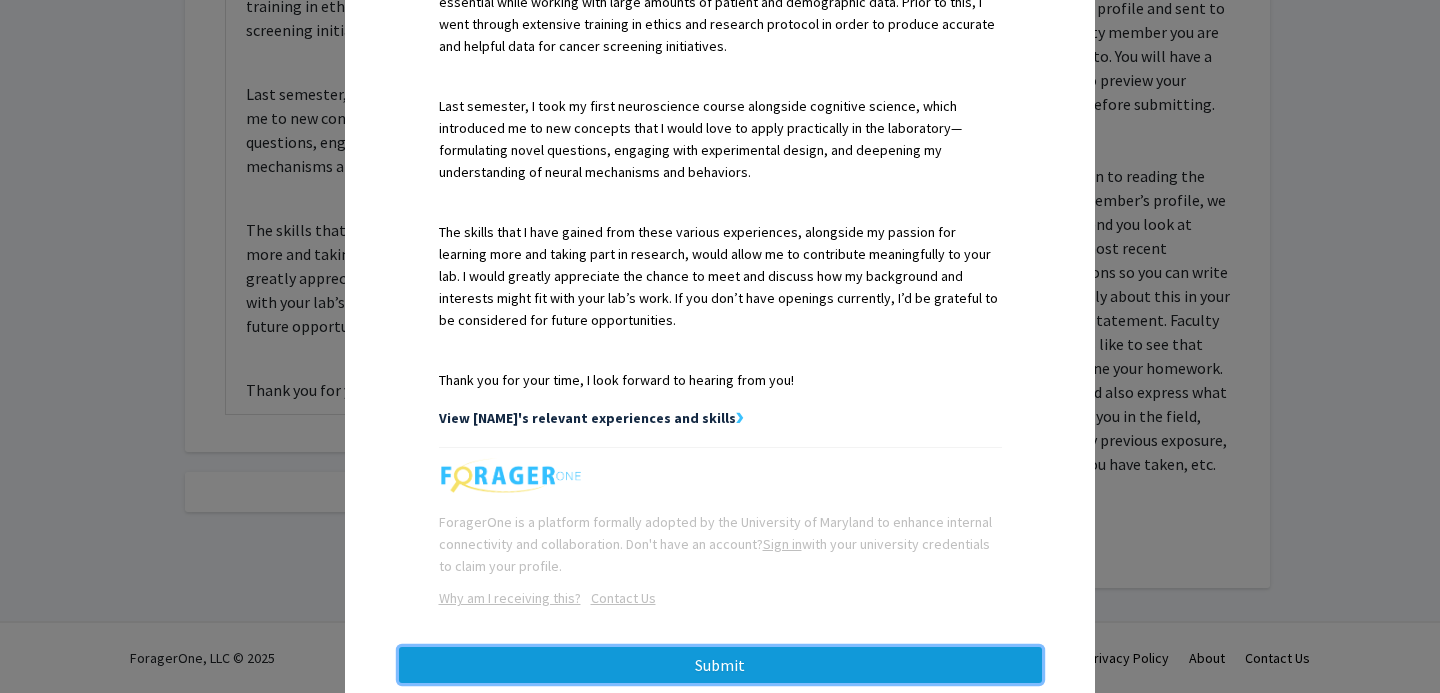 click on "Submit" at bounding box center [720, 665] 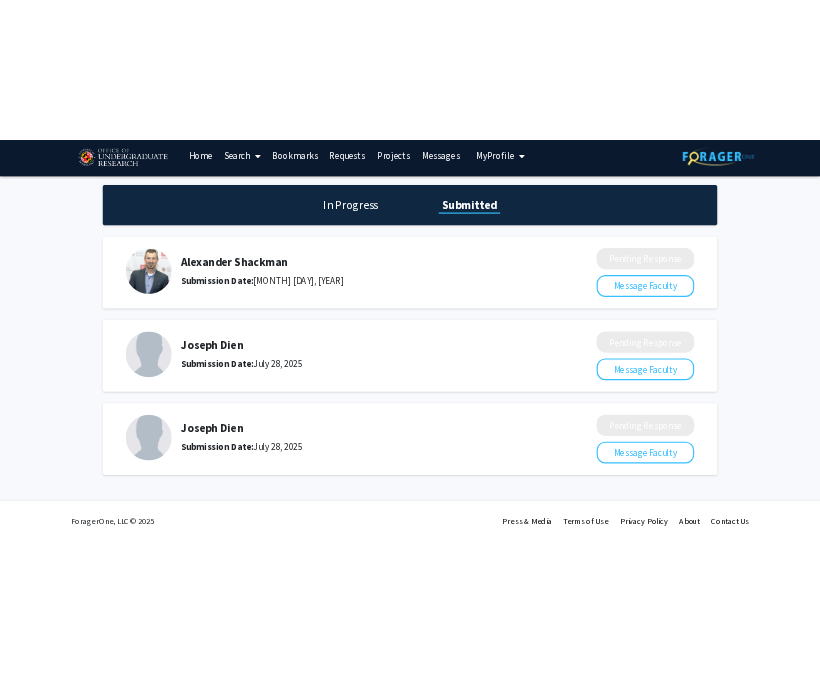 scroll, scrollTop: 14, scrollLeft: 0, axis: vertical 